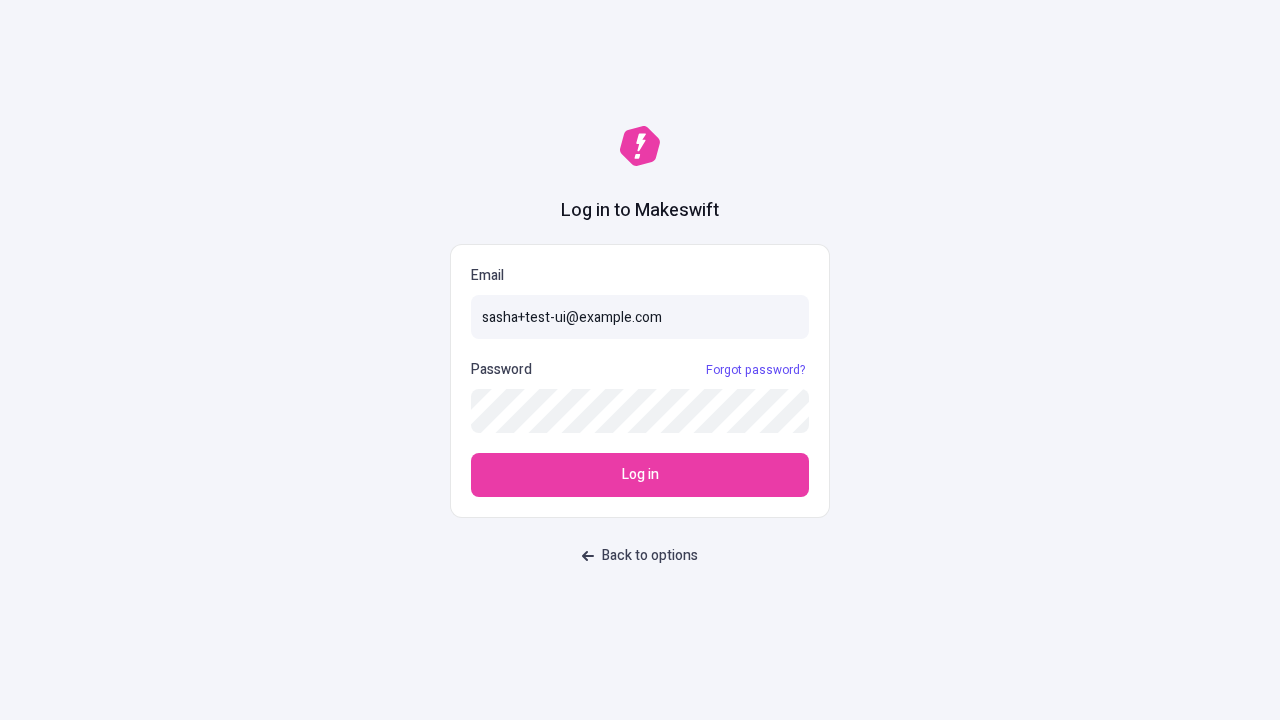 scroll, scrollTop: 0, scrollLeft: 0, axis: both 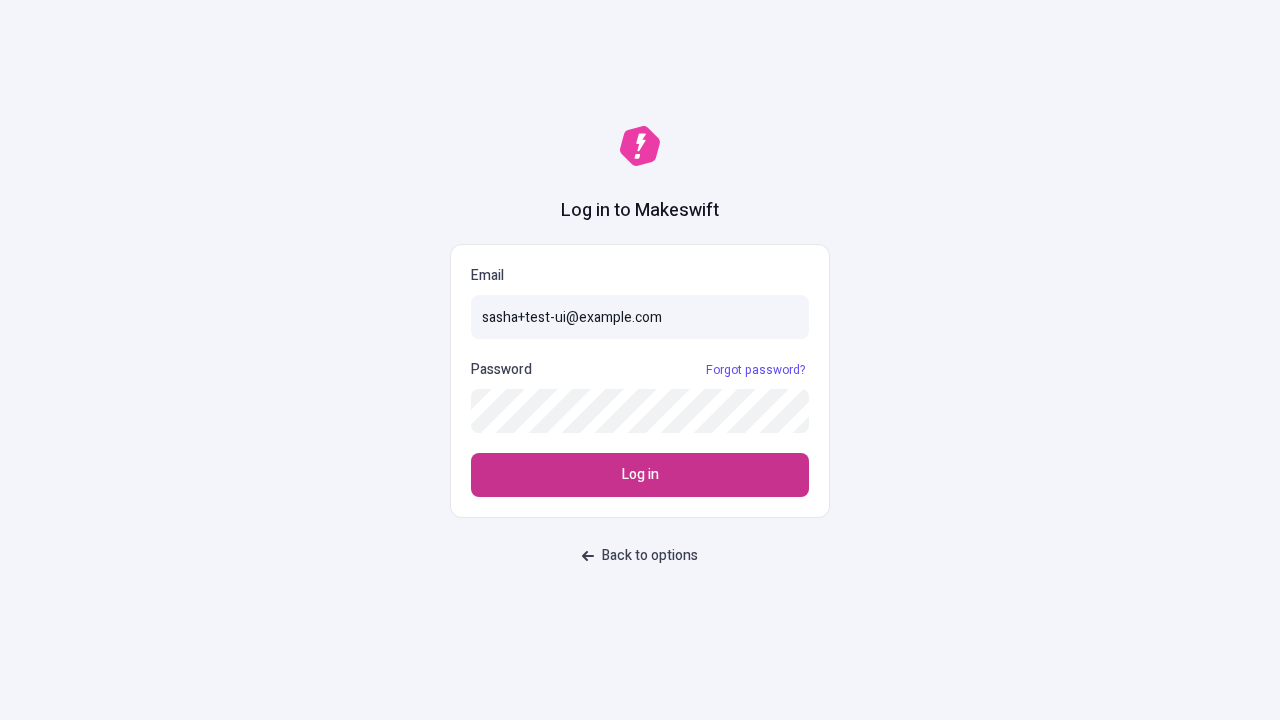 click on "Log in" at bounding box center [640, 475] 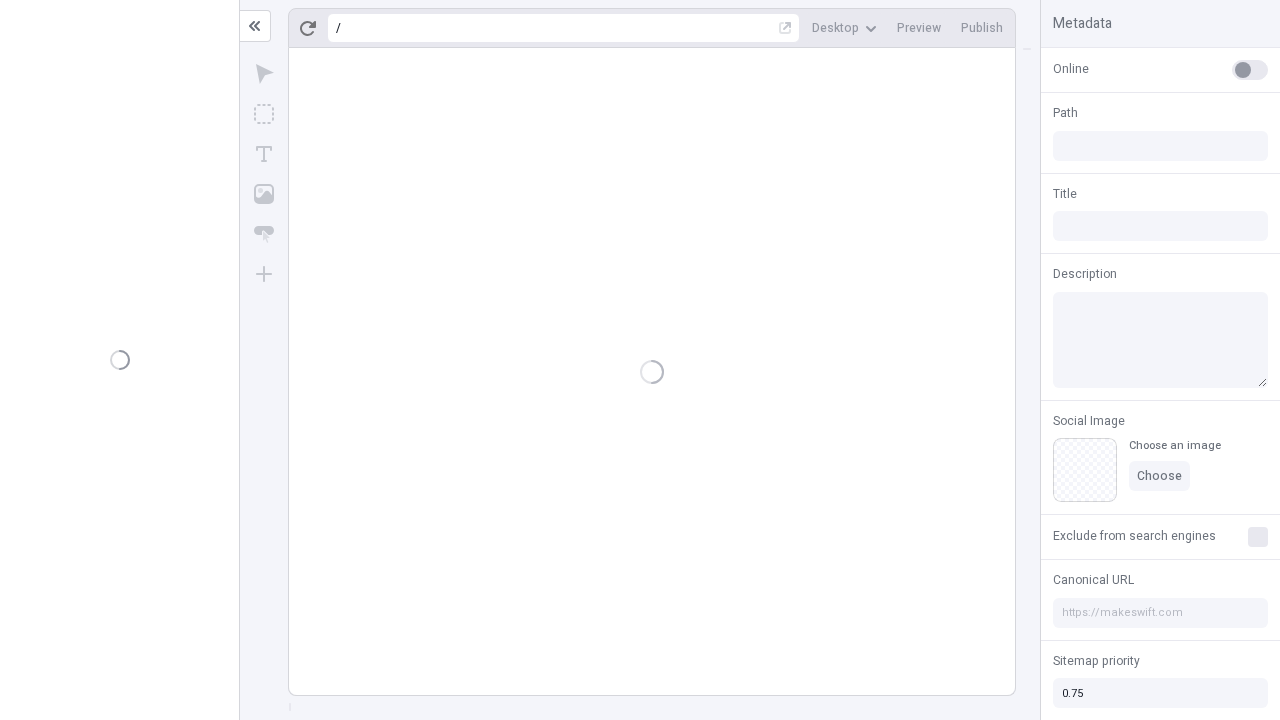 scroll, scrollTop: 0, scrollLeft: 0, axis: both 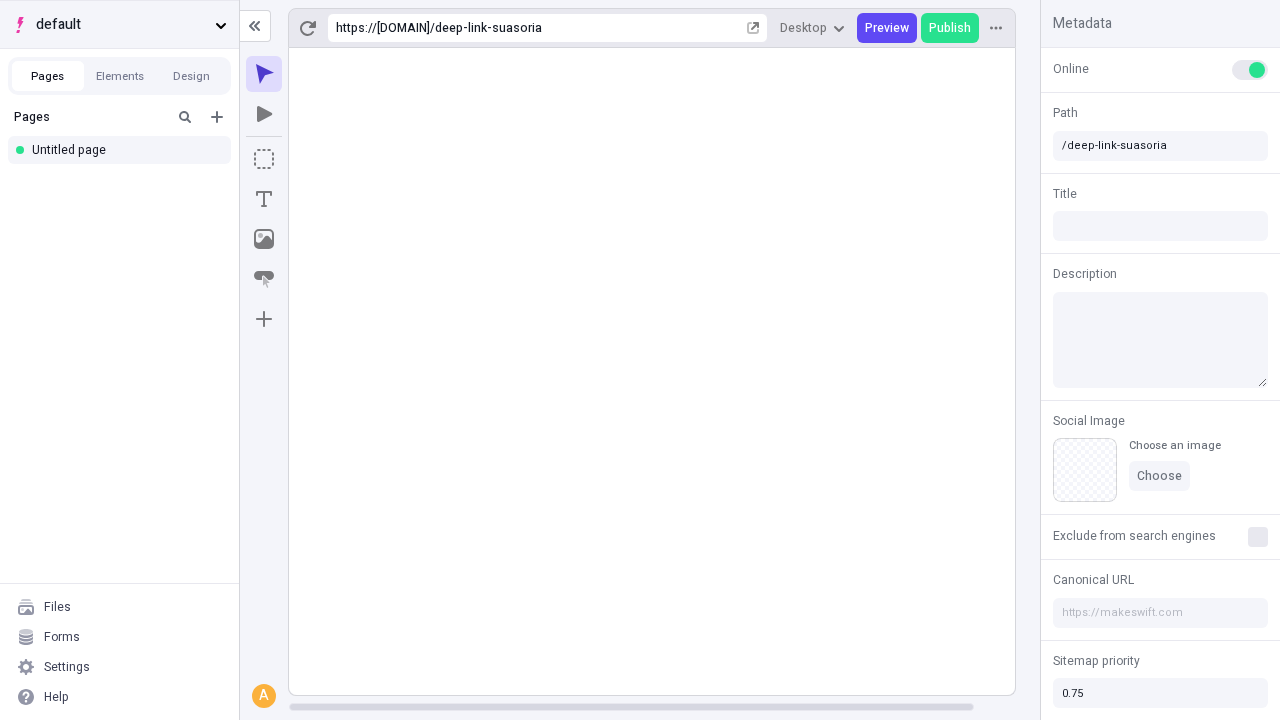 click on "default" at bounding box center (121, 25) 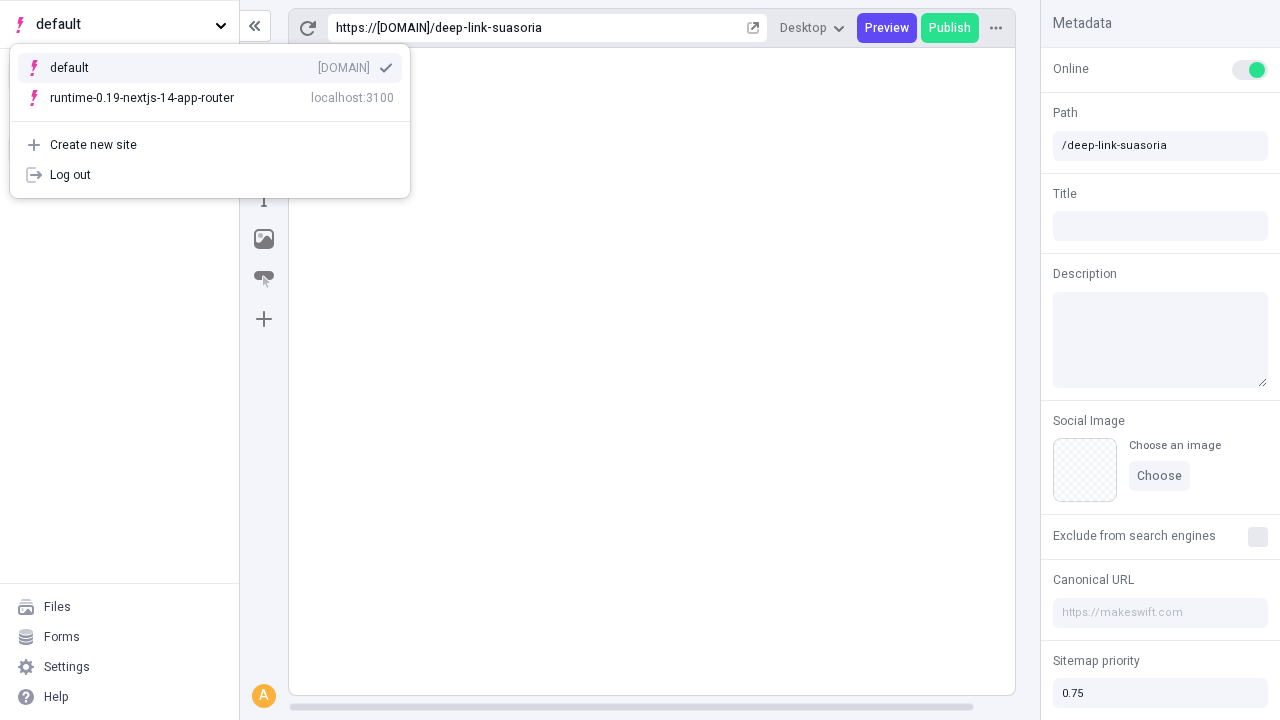 click on "Create new site" at bounding box center [222, 145] 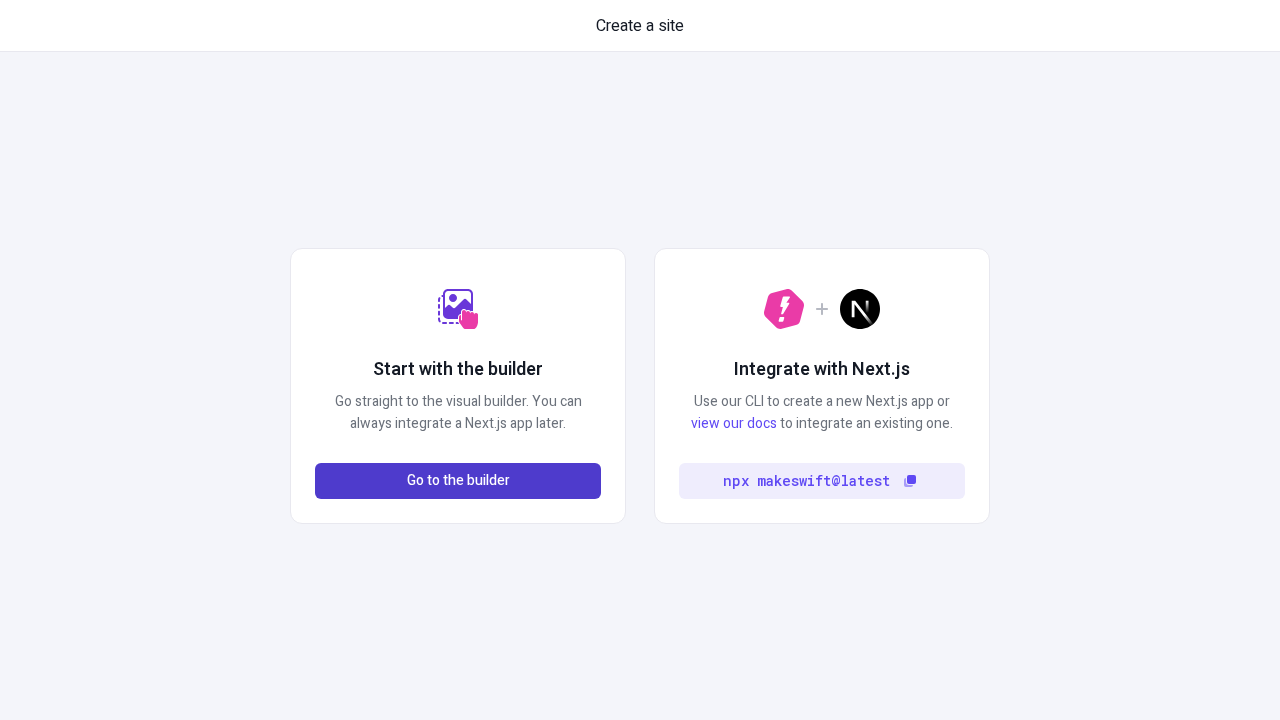 click on "Go to the builder" at bounding box center (458, 481) 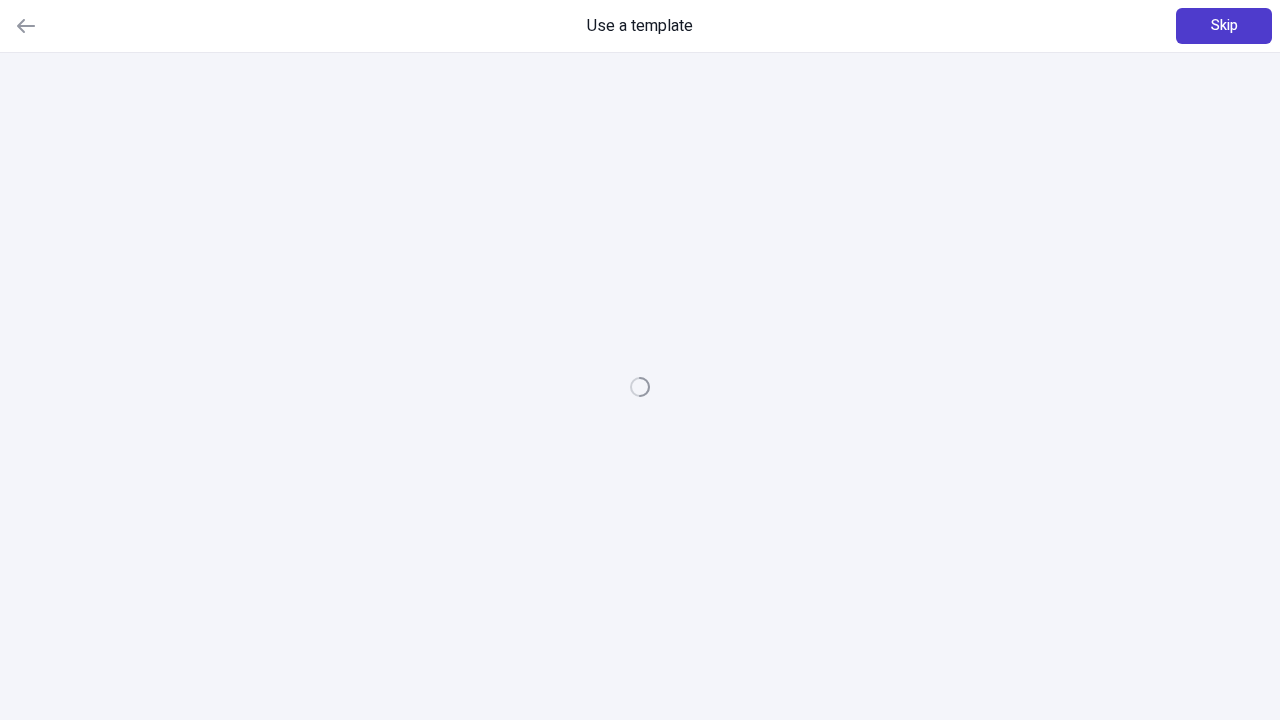click on "Skip" at bounding box center [1224, 26] 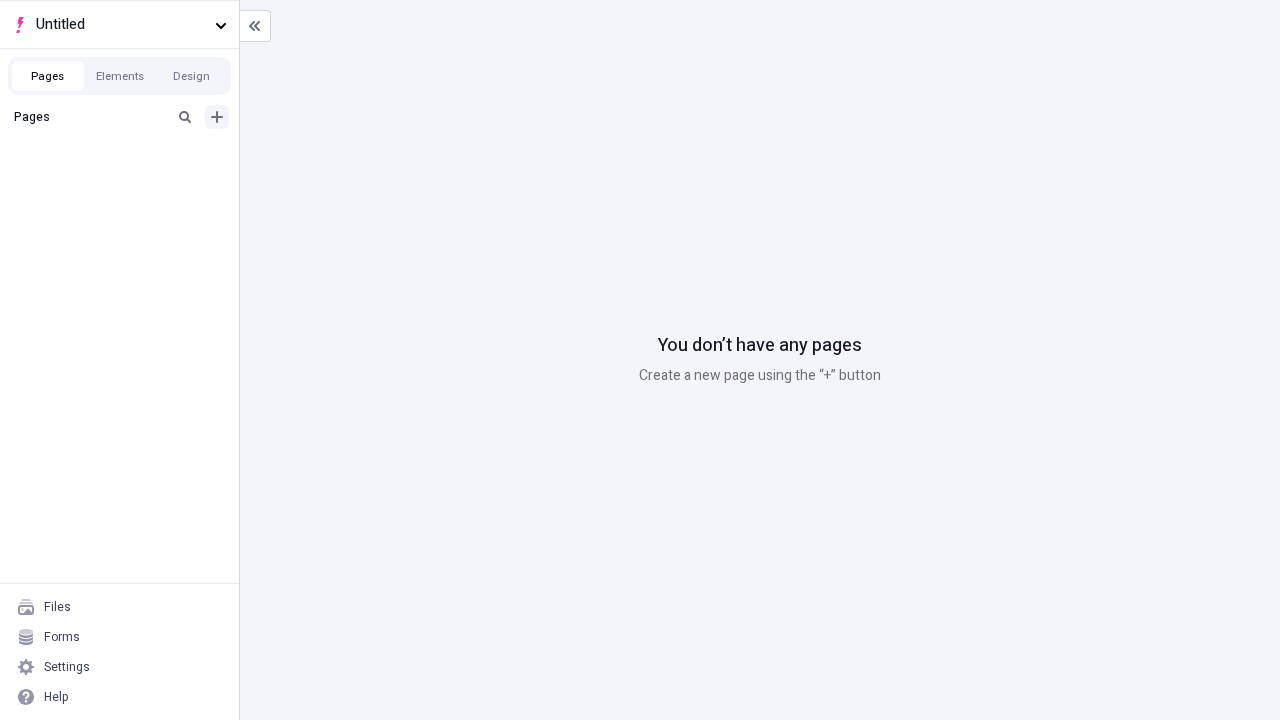 click 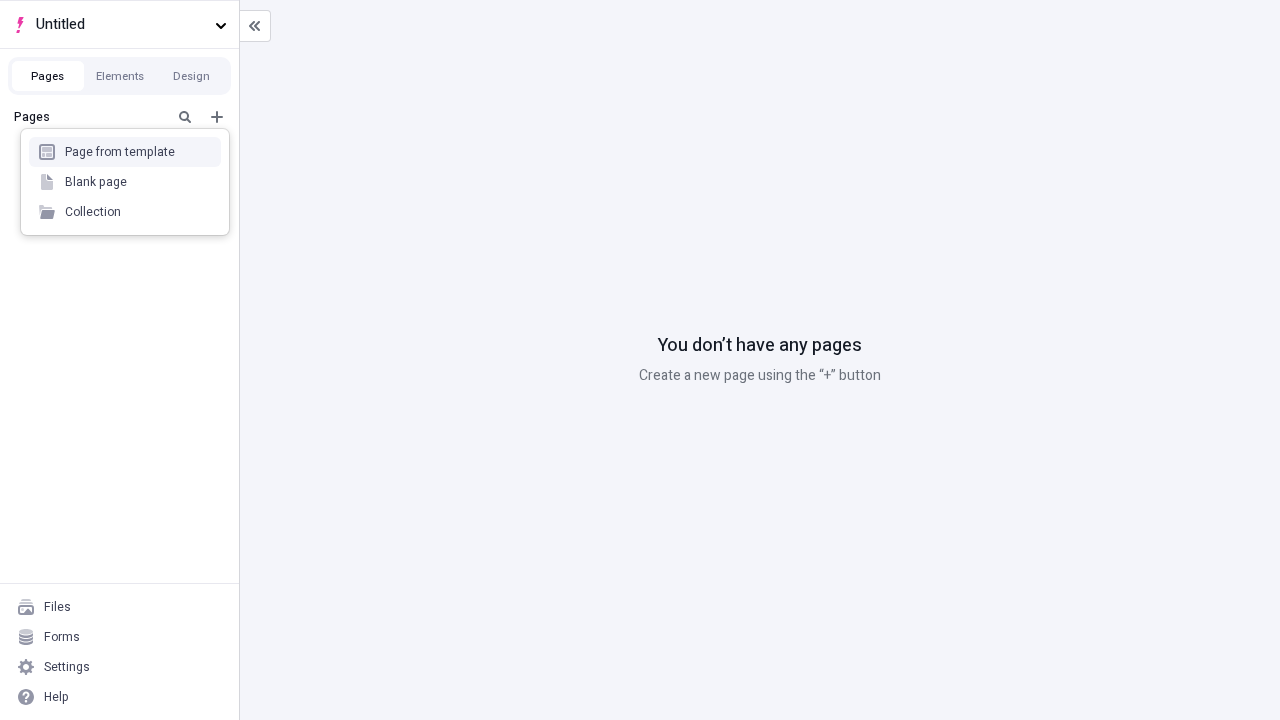 click on "Blank page" at bounding box center (125, 182) 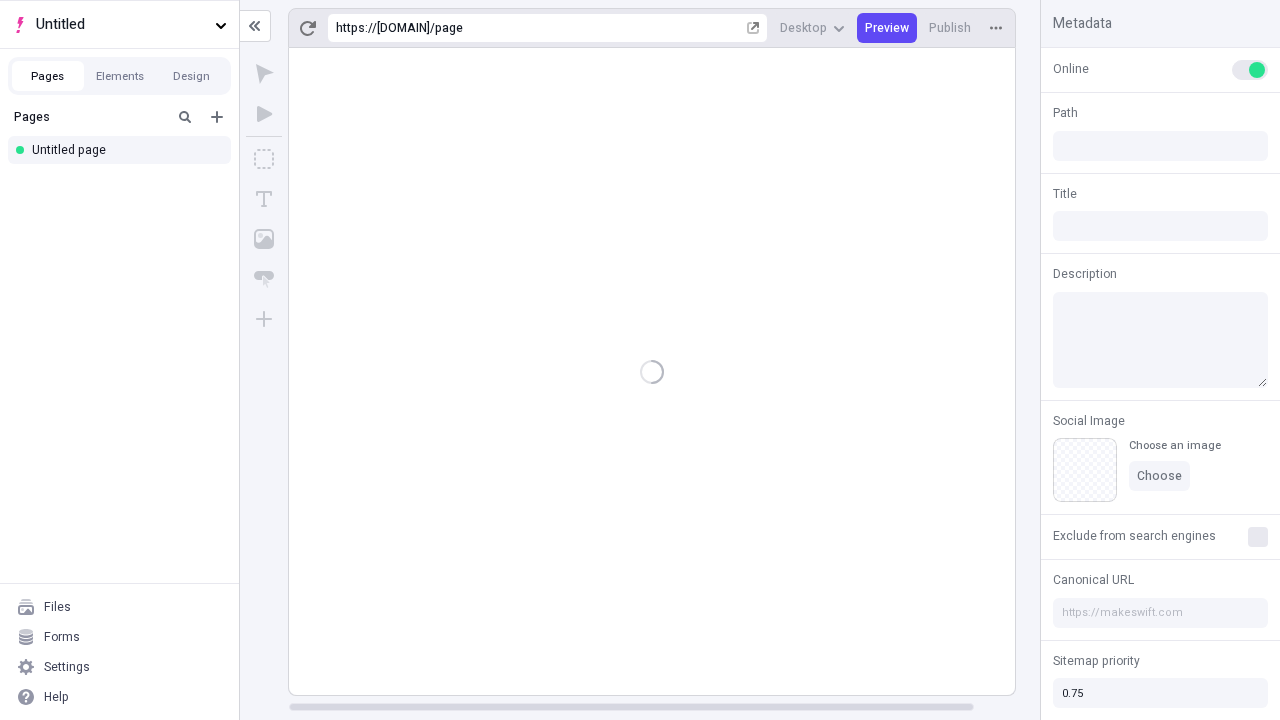 type on "/page" 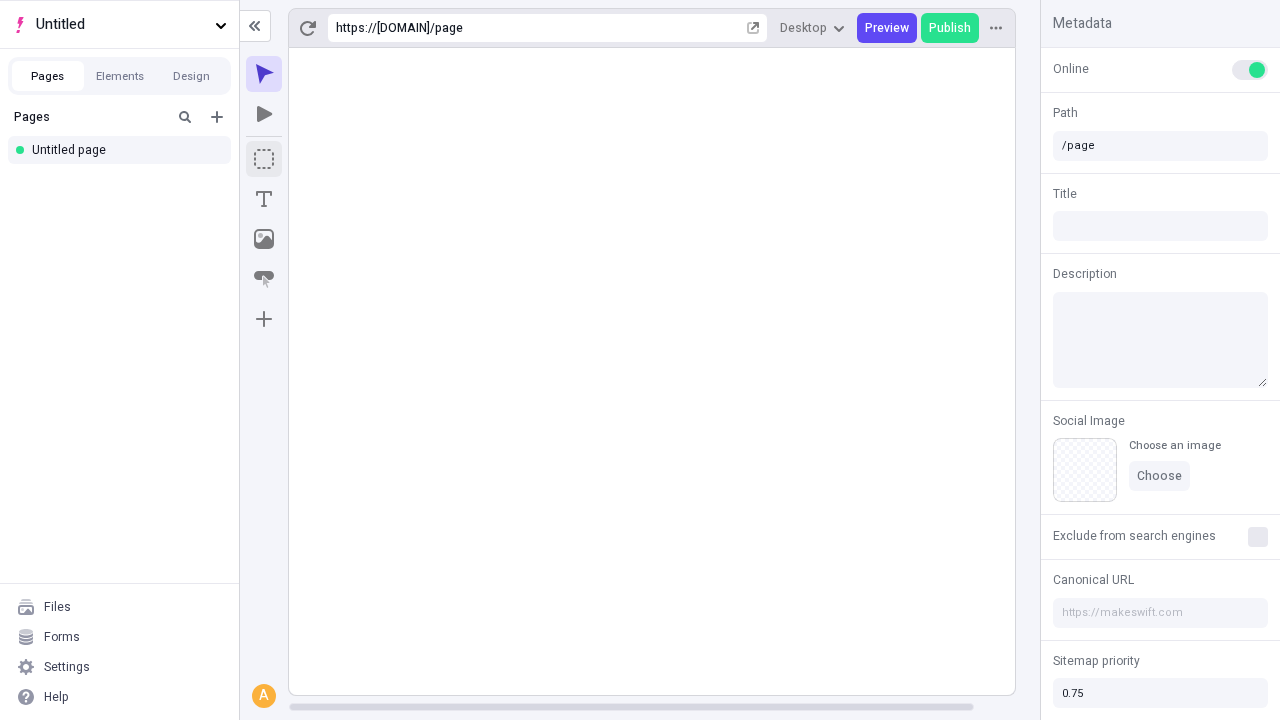 click 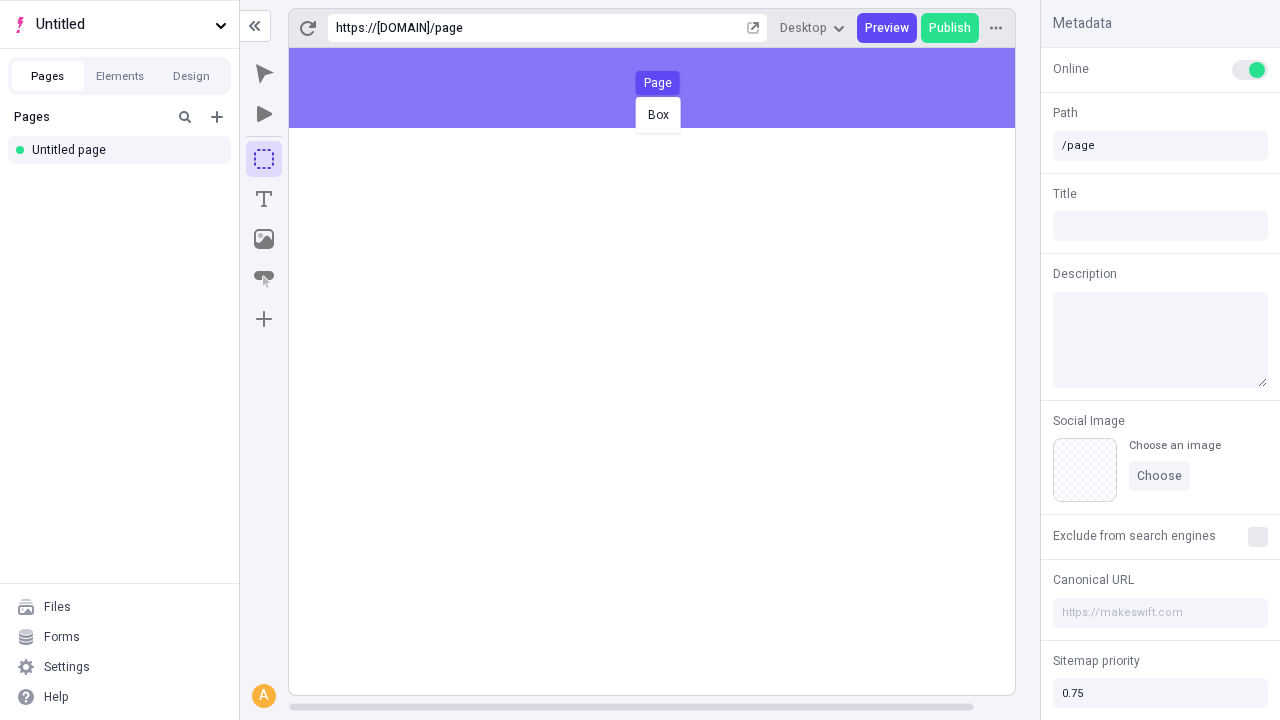 click on "Box Page" at bounding box center [640, 360] 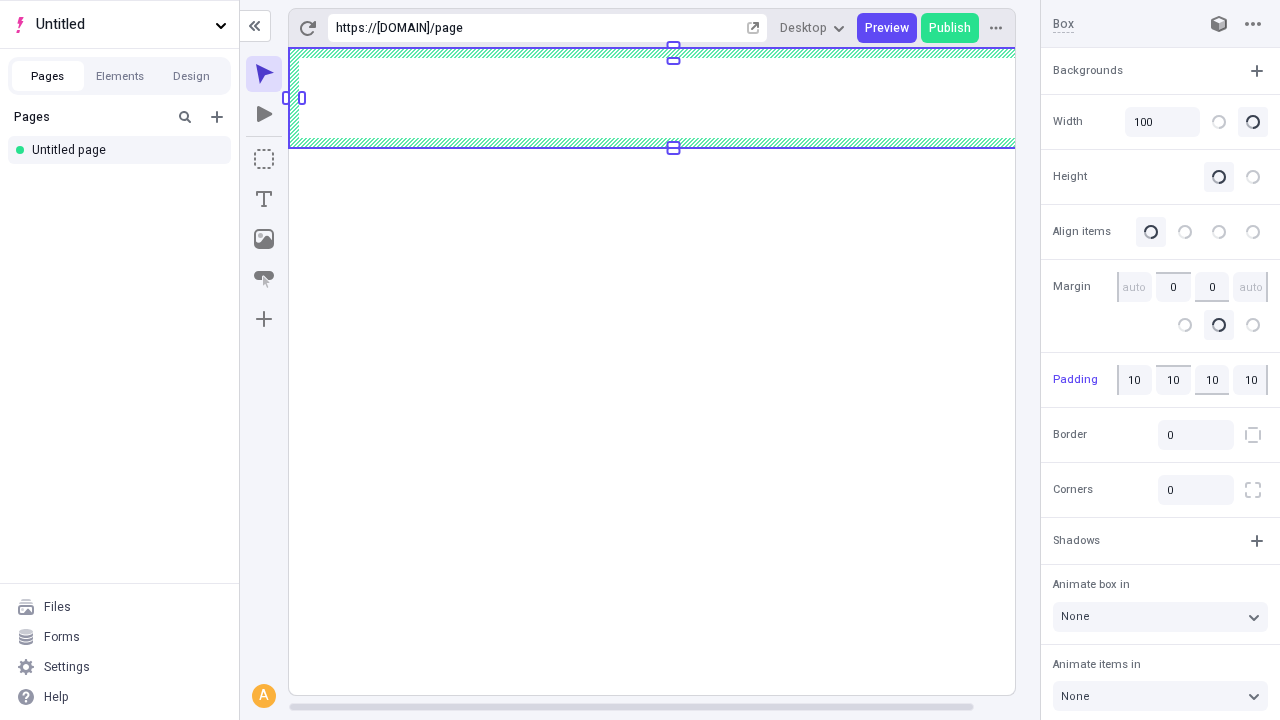 click 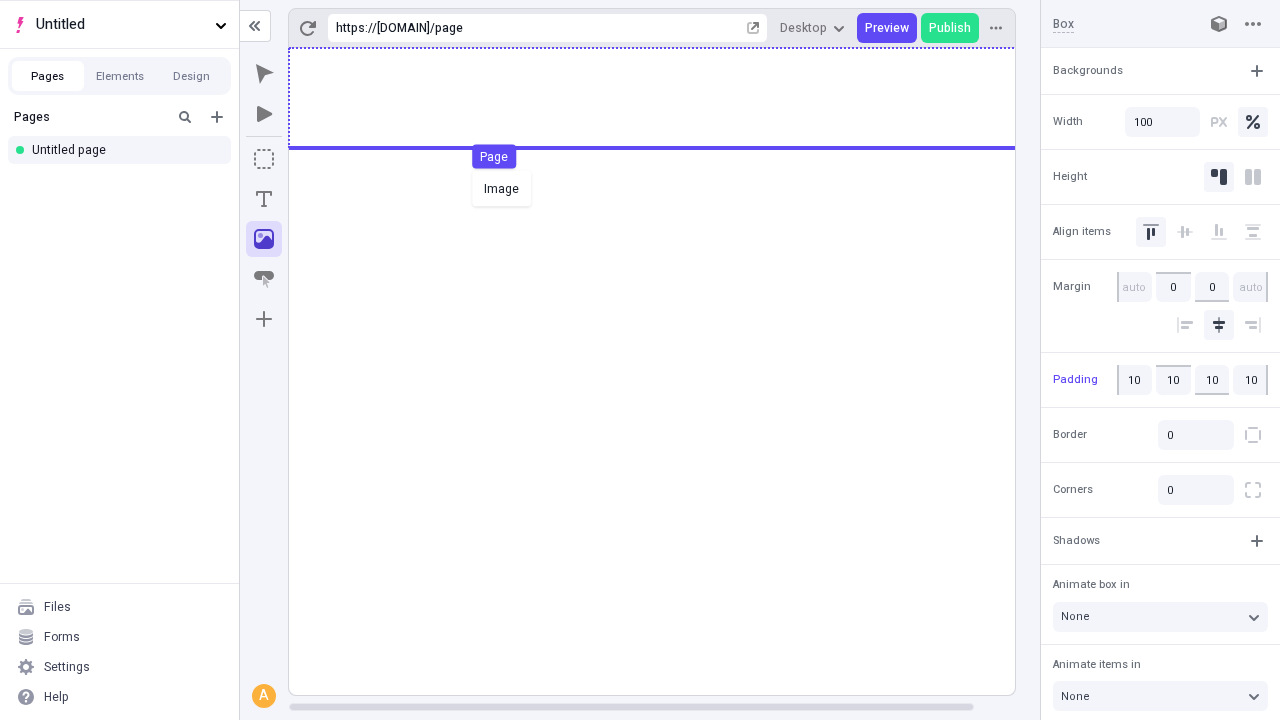 click on "Image Page" at bounding box center [640, 360] 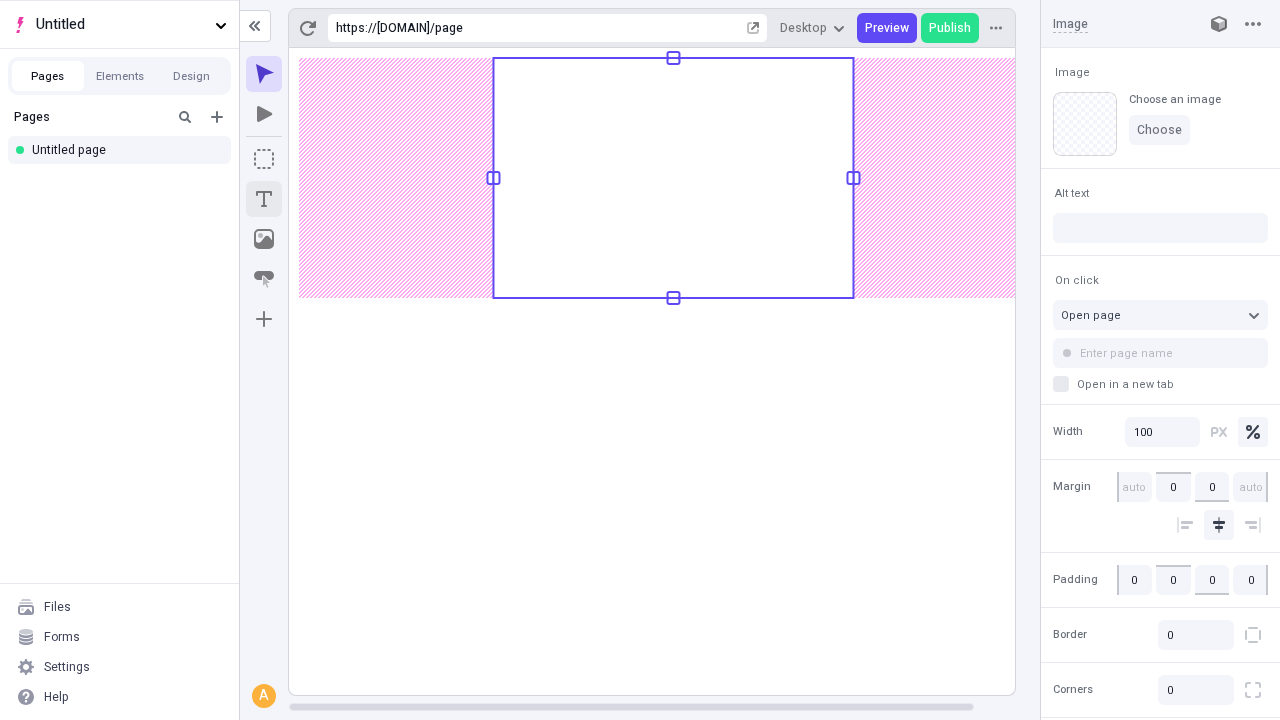 click 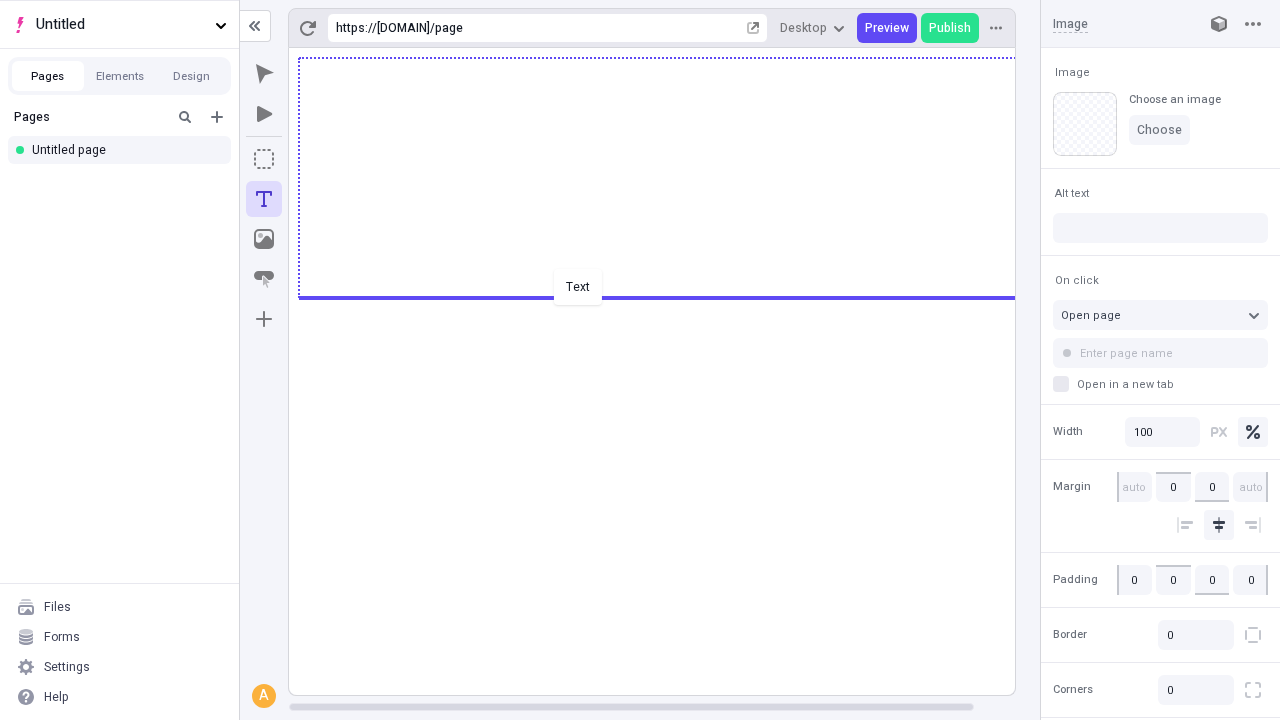 click on "Text" at bounding box center (640, 360) 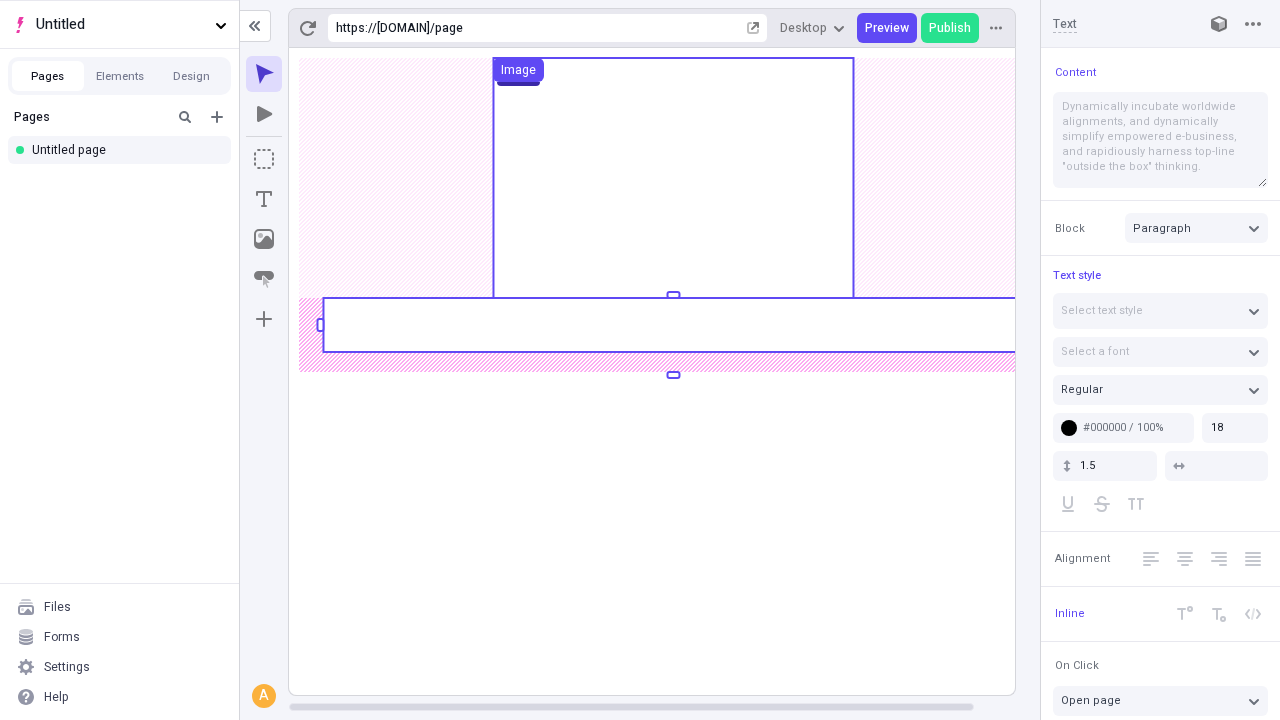 click 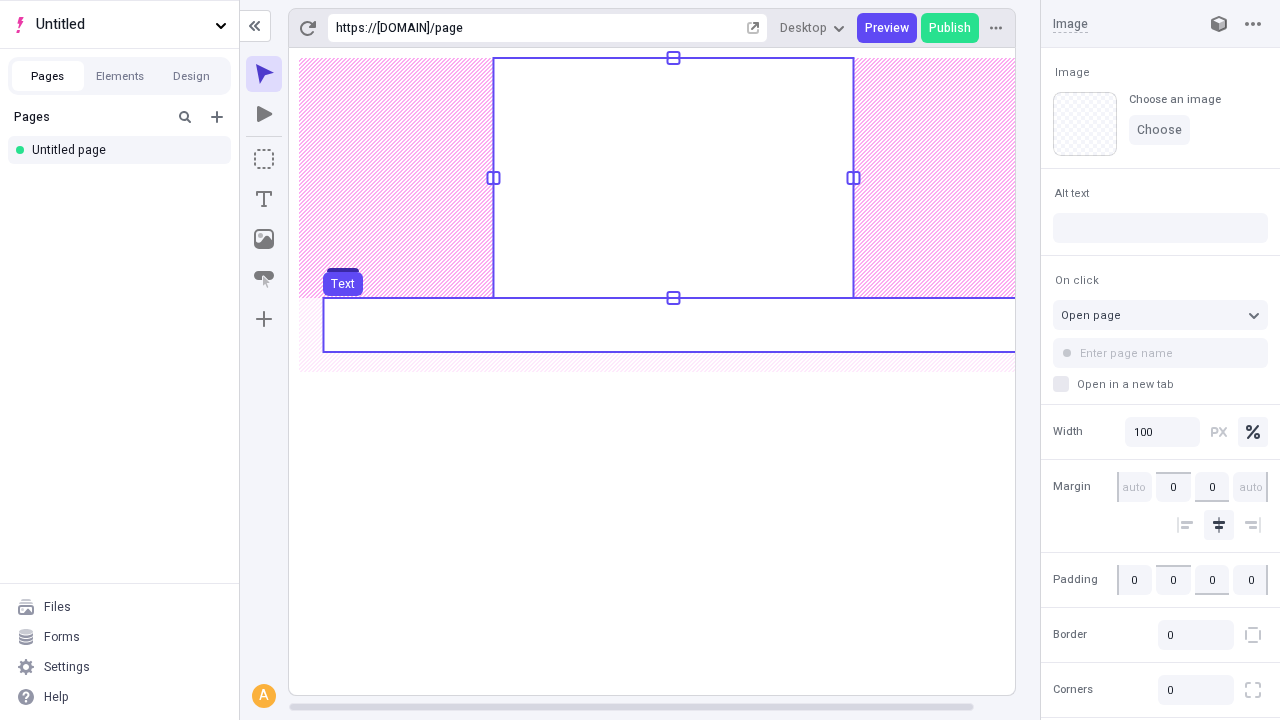 click 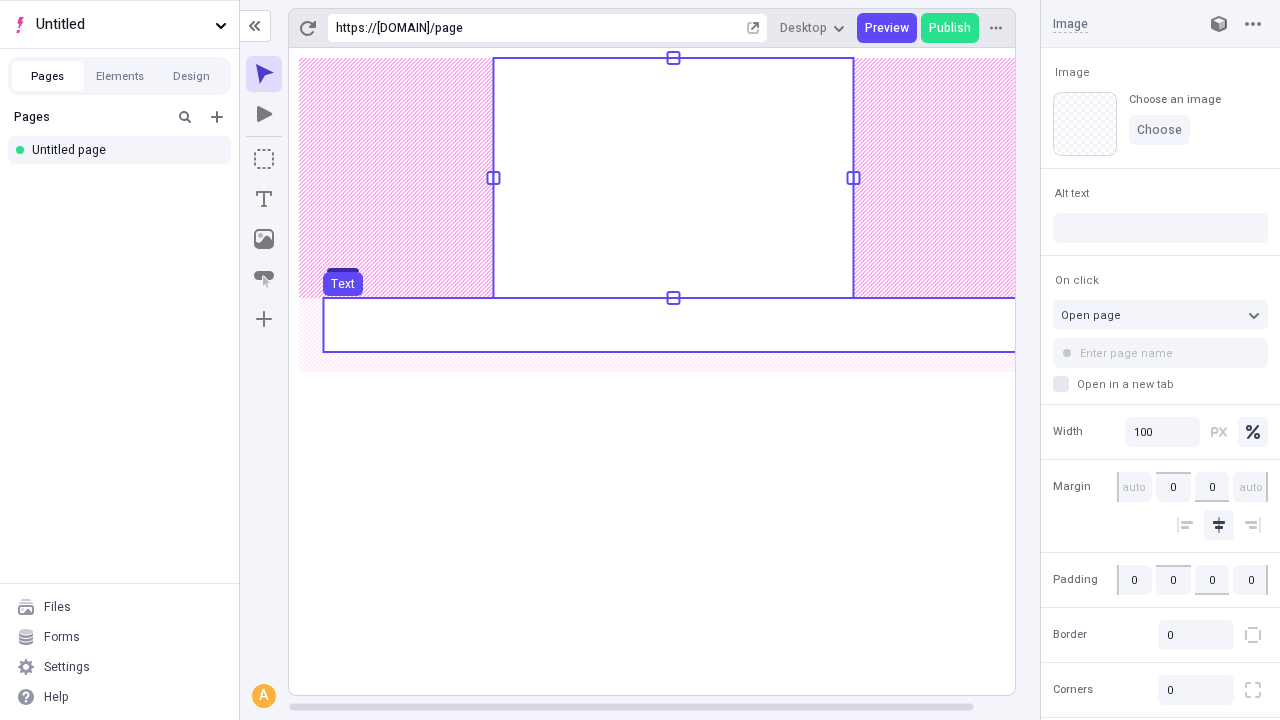 click 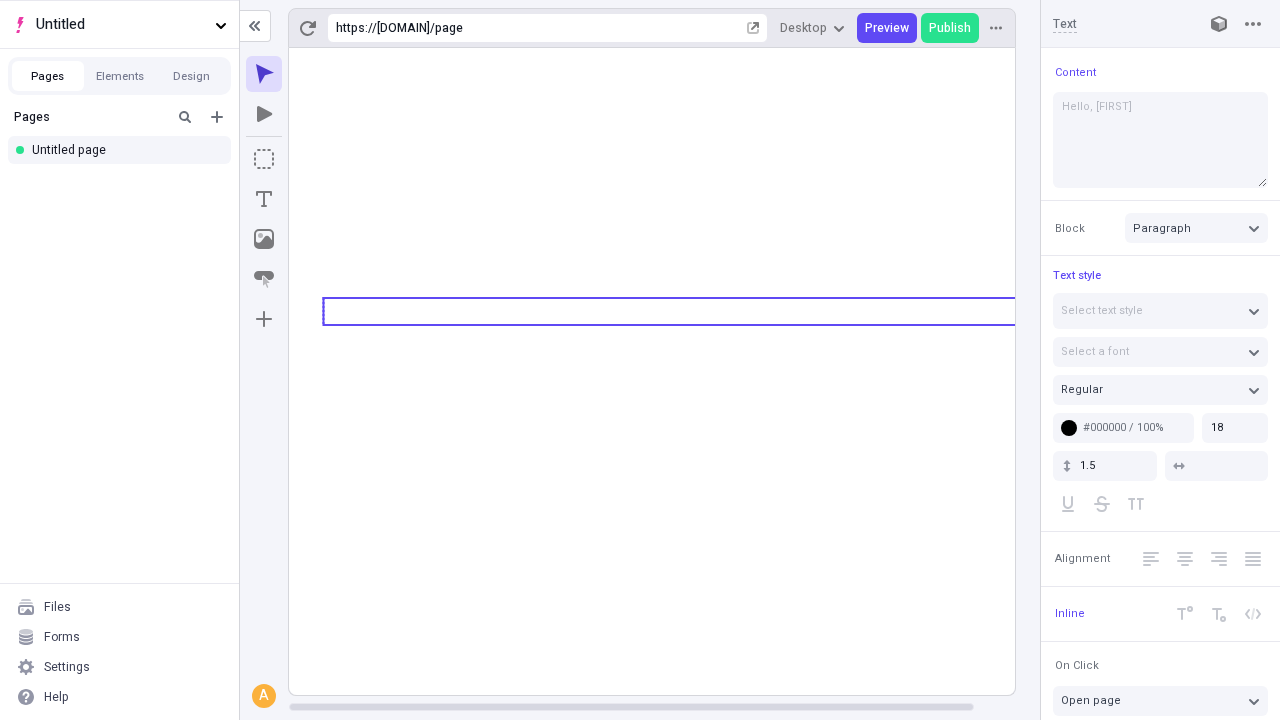 type on "Hello, world!" 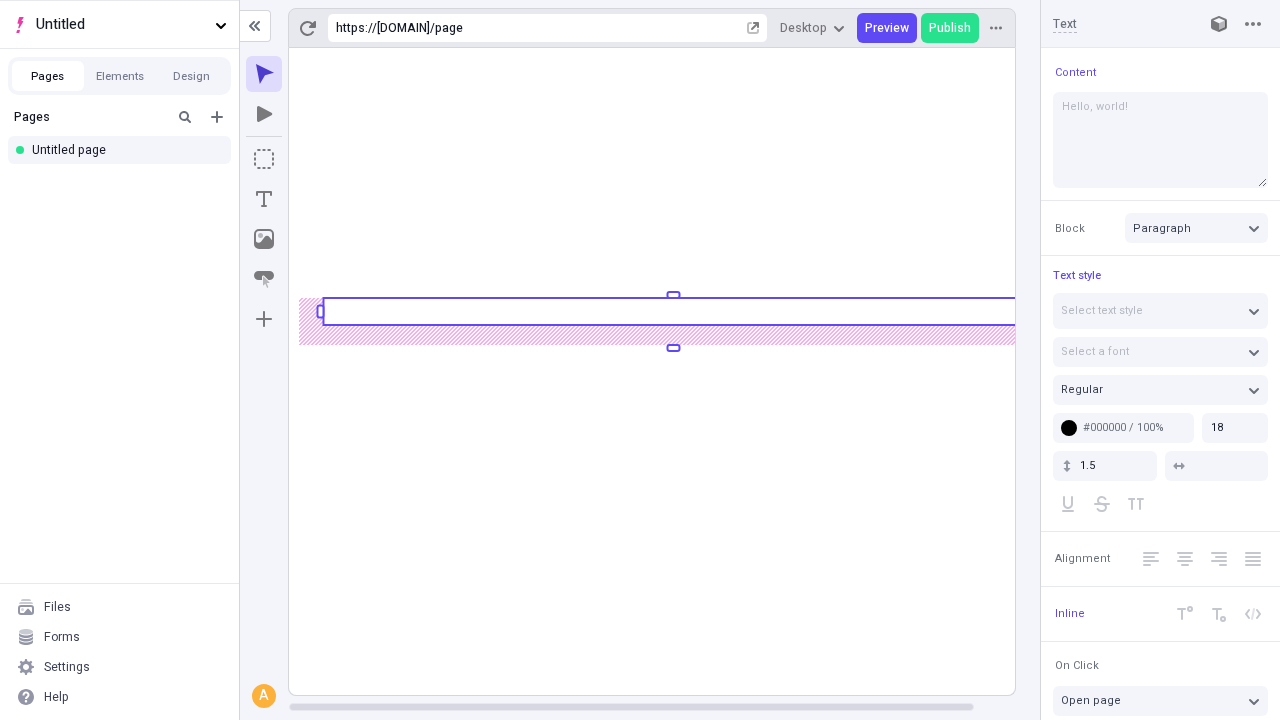 click 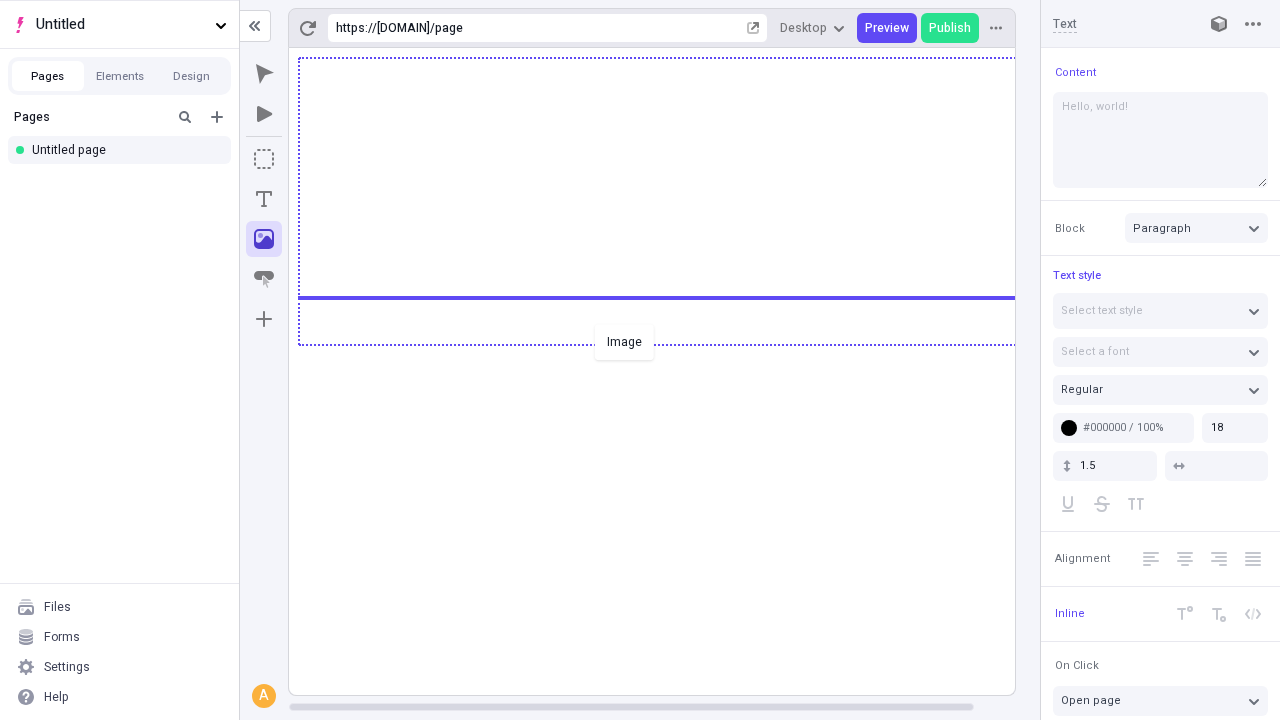 click on "Image" at bounding box center (640, 360) 